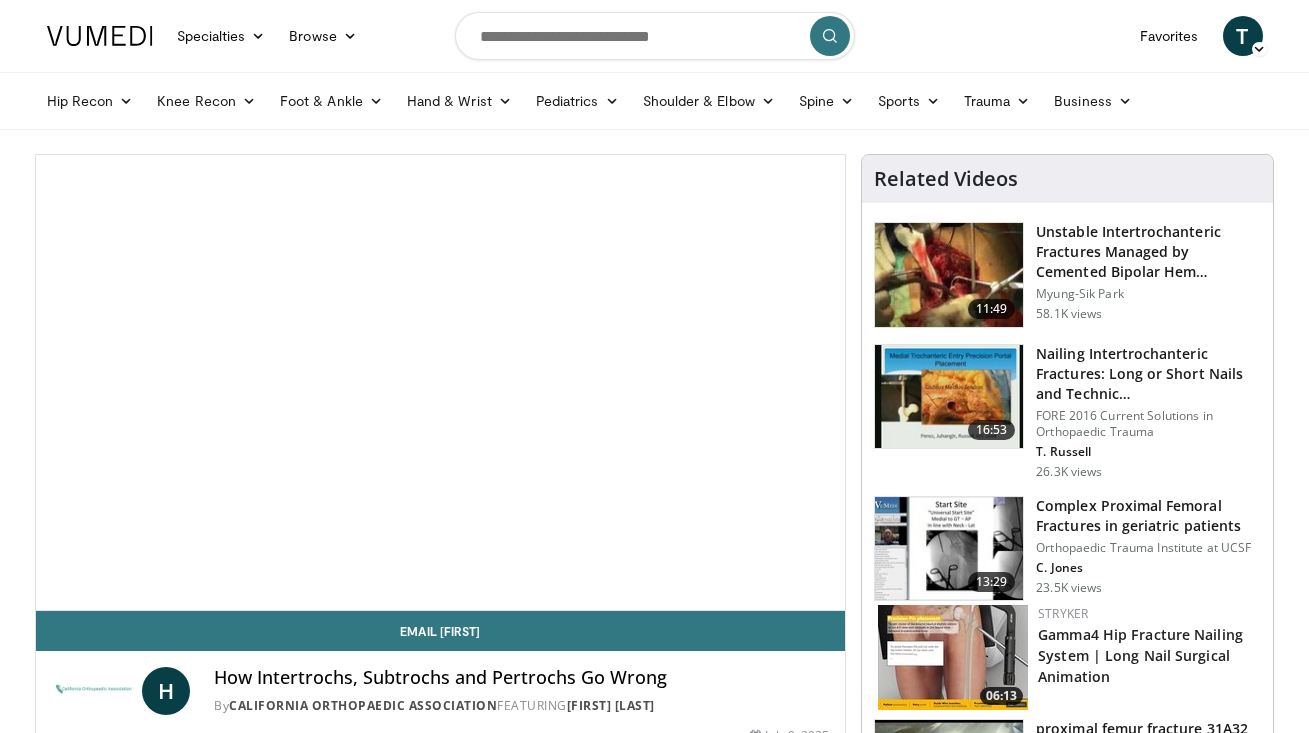 scroll, scrollTop: 0, scrollLeft: 0, axis: both 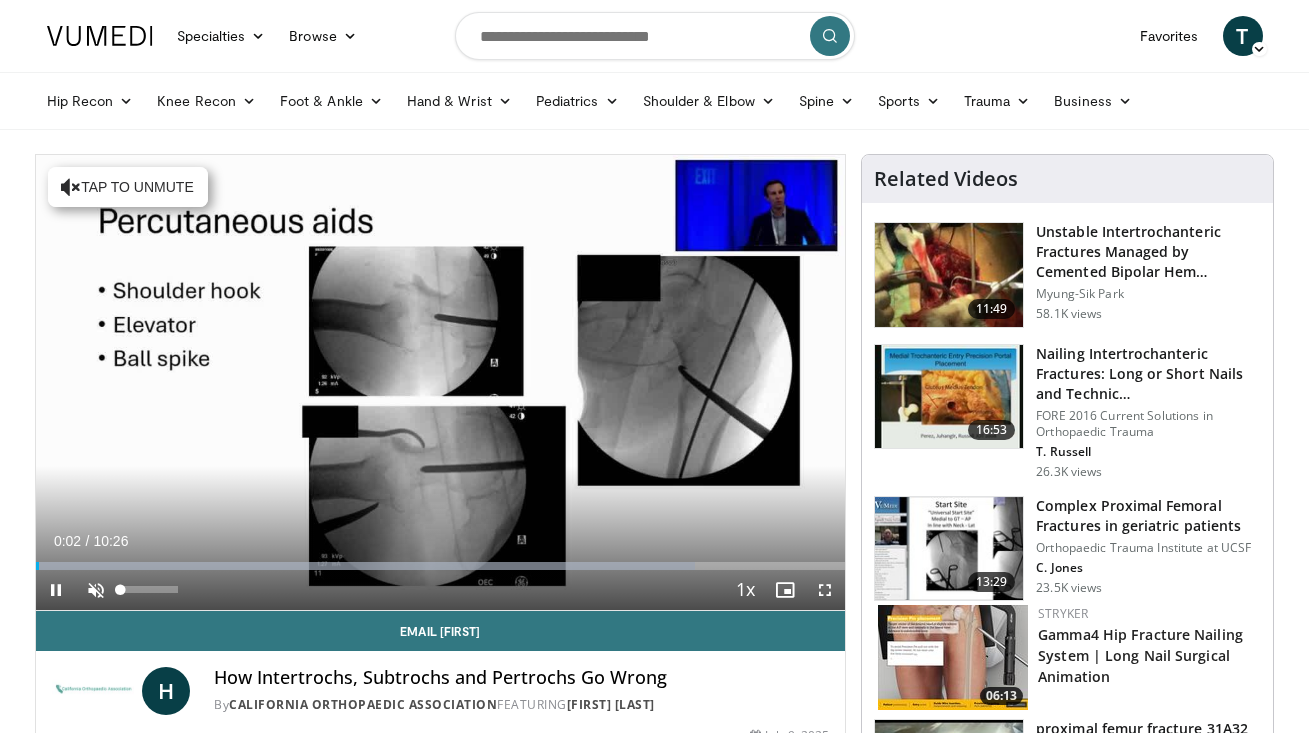 click at bounding box center [96, 590] 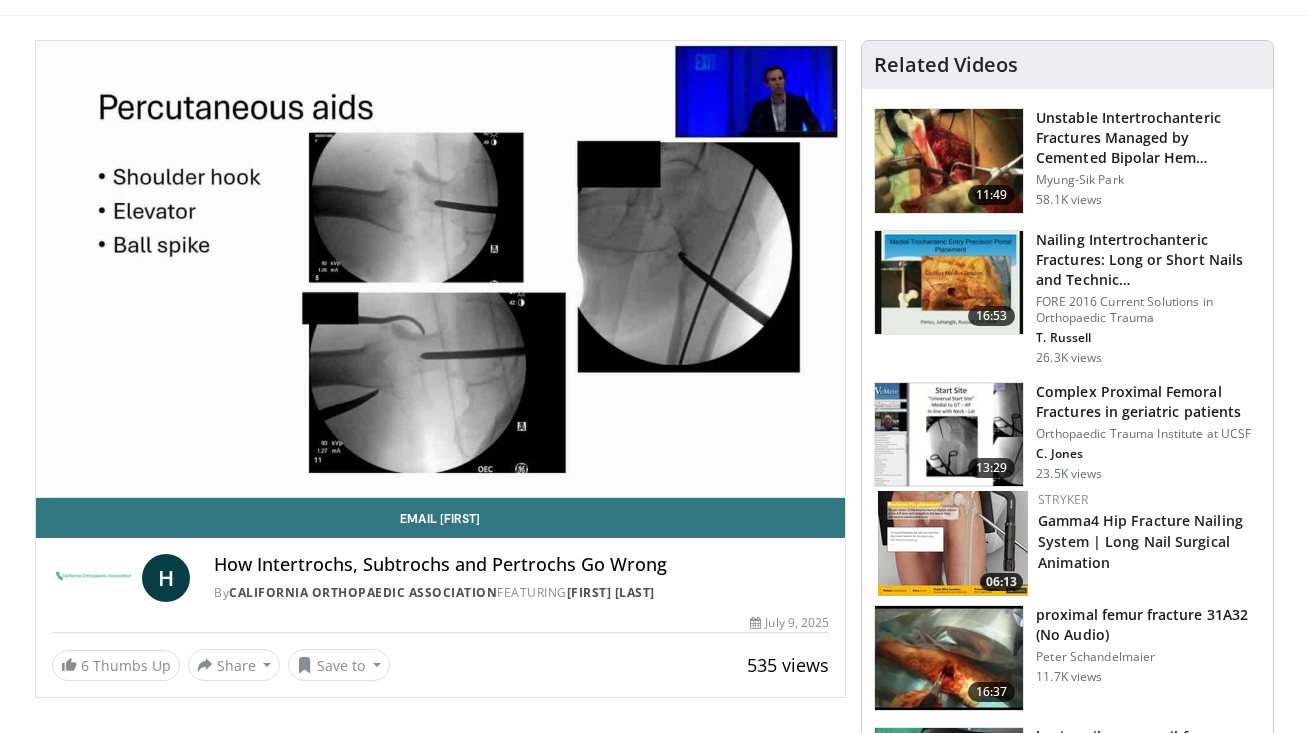 scroll, scrollTop: 113, scrollLeft: 0, axis: vertical 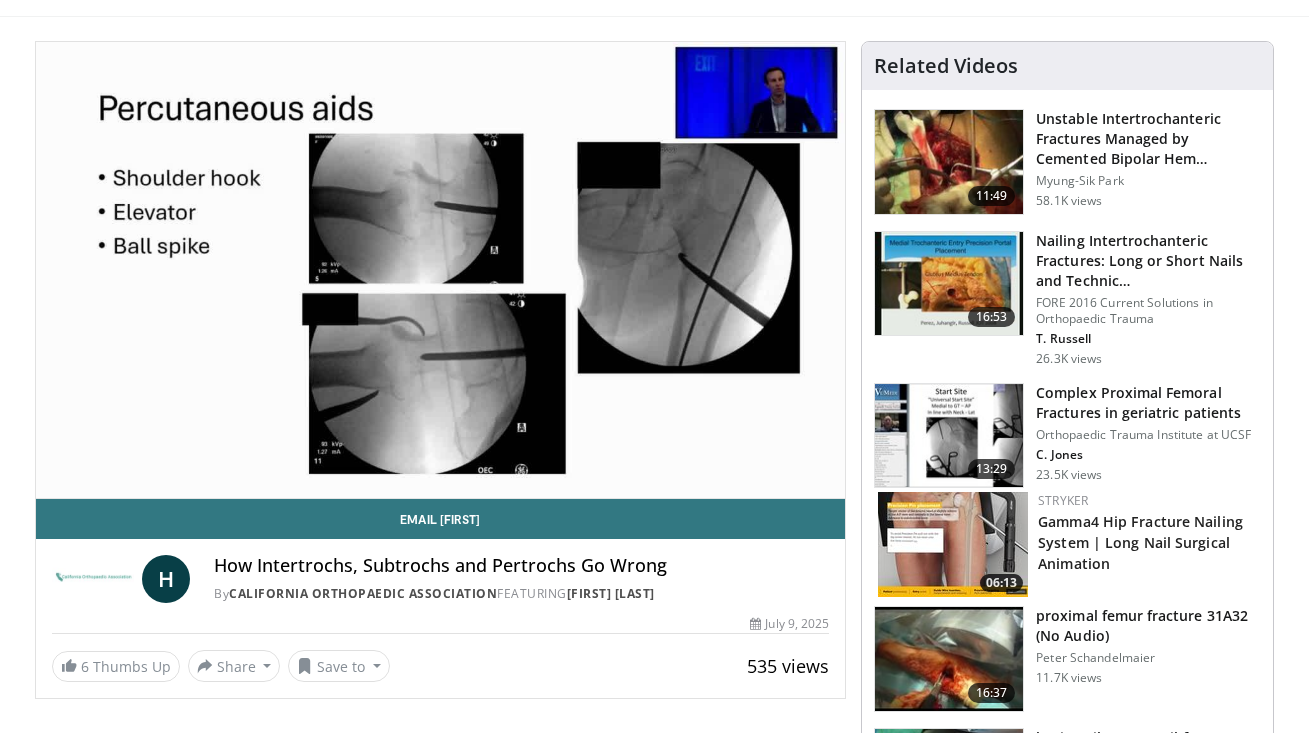 click on "10 seconds
Tap to unmute" at bounding box center [441, 270] 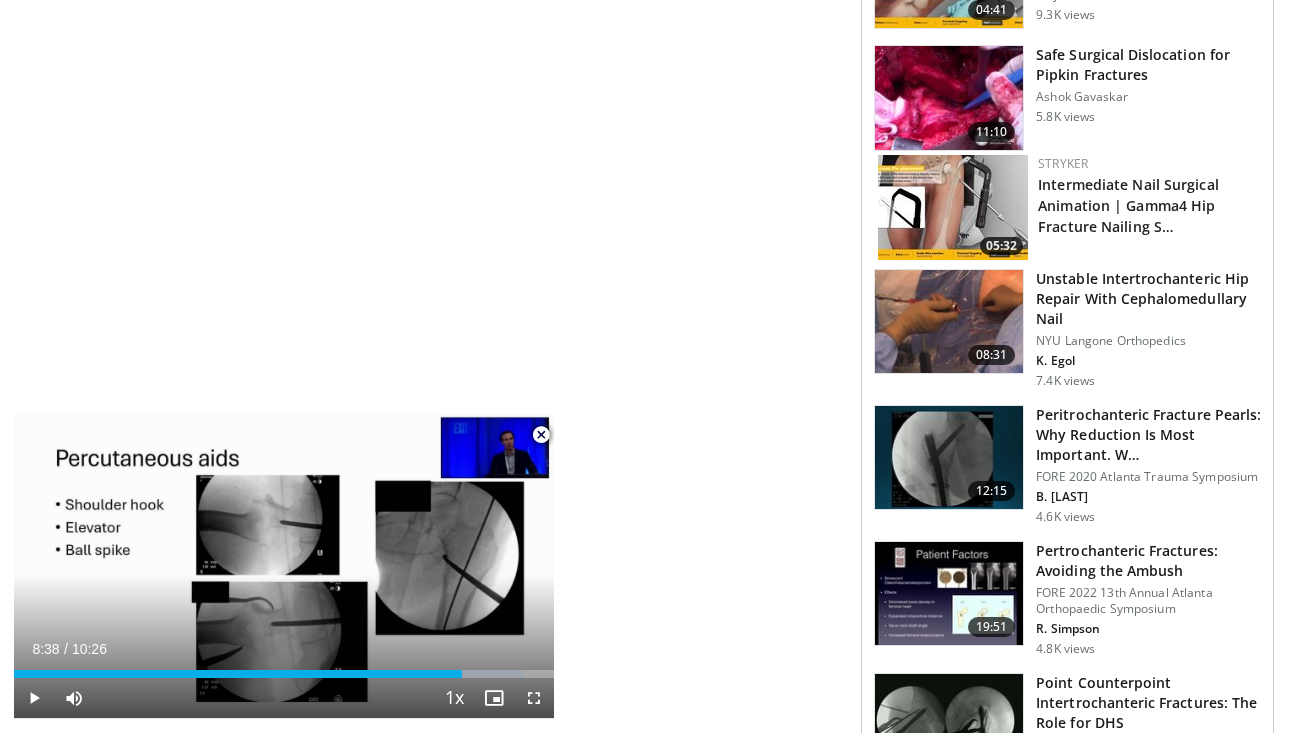 scroll, scrollTop: 1046, scrollLeft: 0, axis: vertical 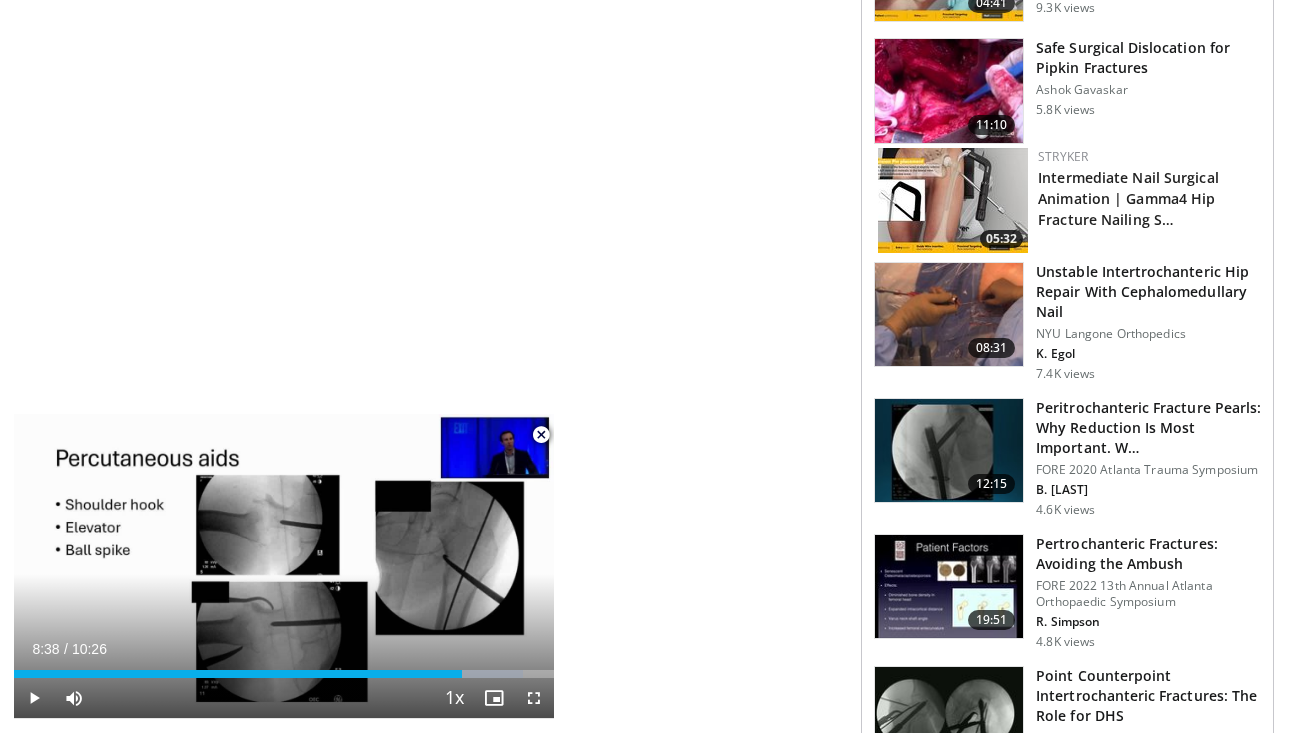click at bounding box center [949, 315] 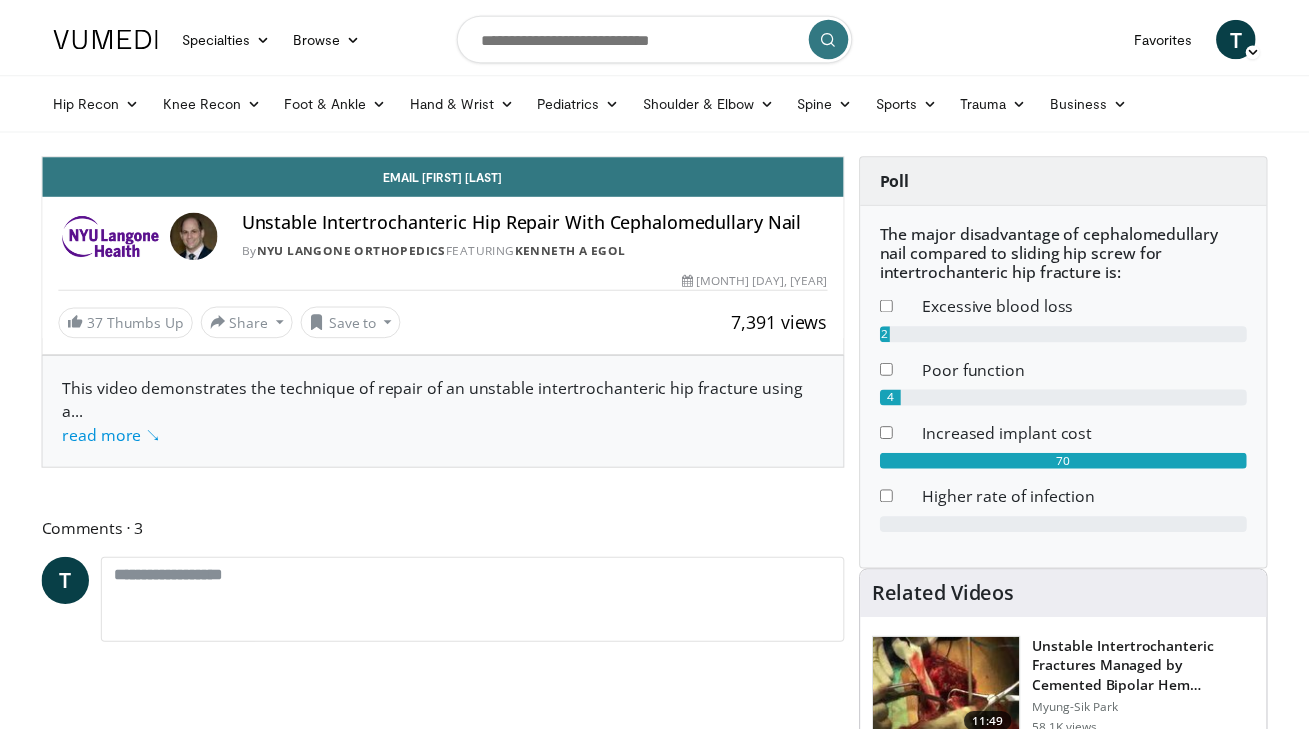scroll, scrollTop: 0, scrollLeft: 0, axis: both 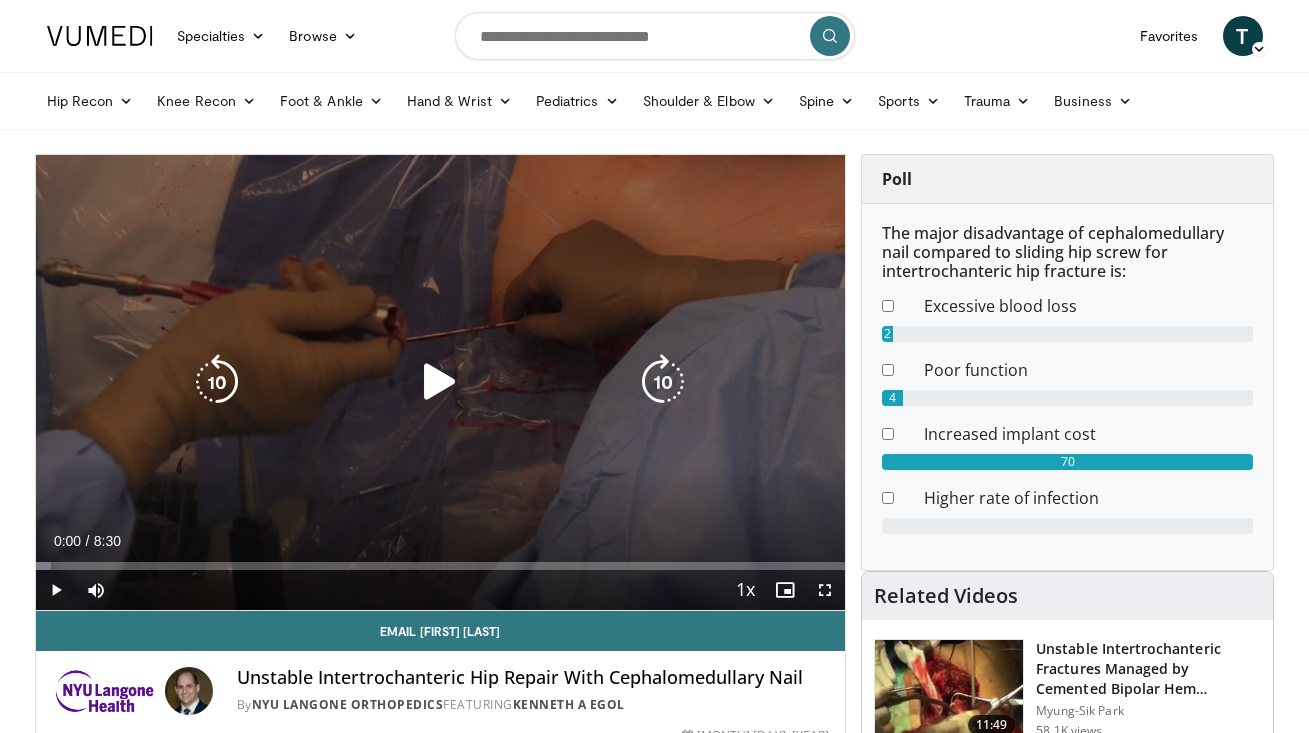 click at bounding box center (440, 382) 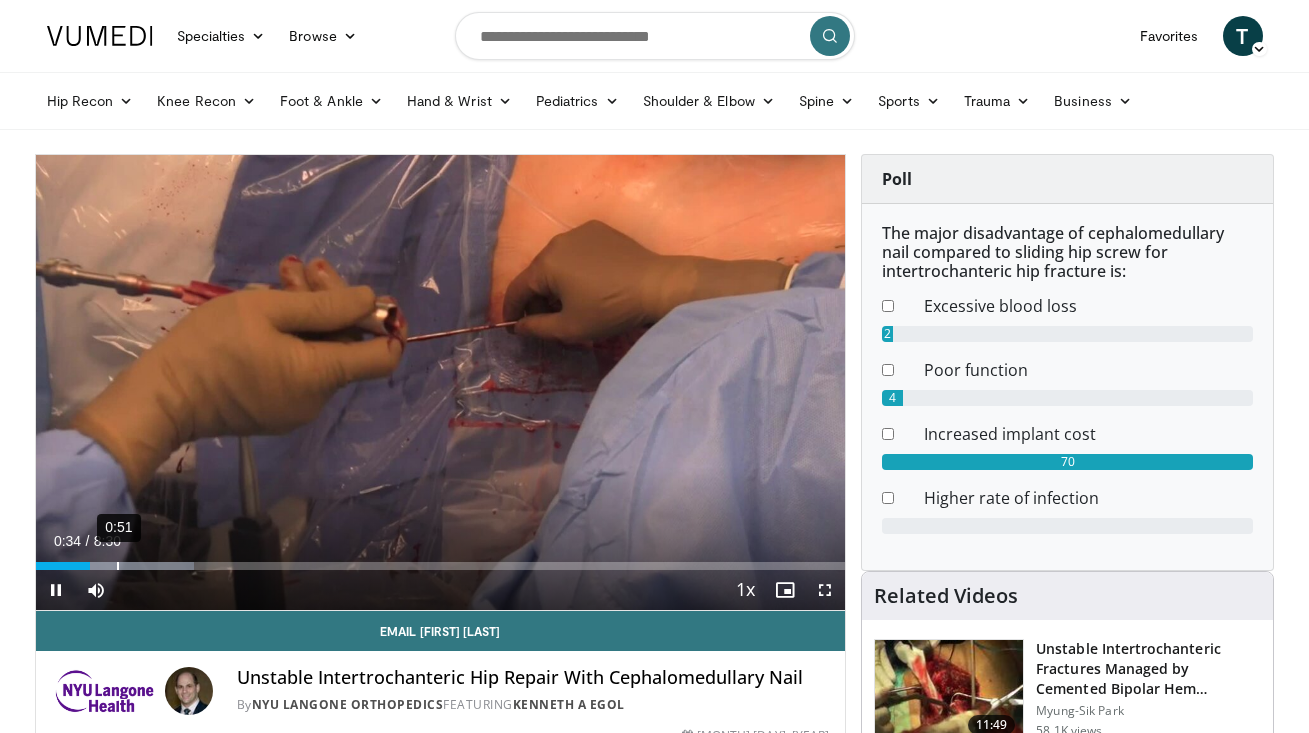 click on "0:51" at bounding box center (118, 566) 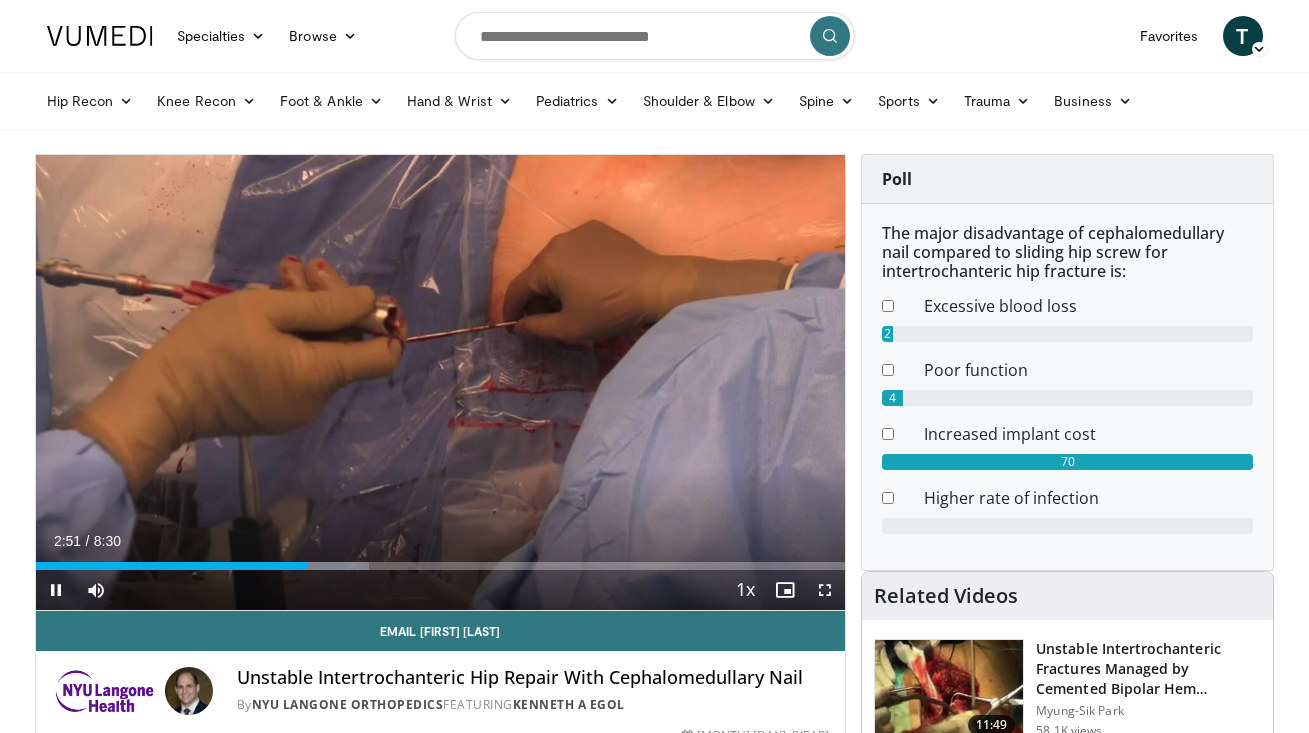 click at bounding box center (825, 590) 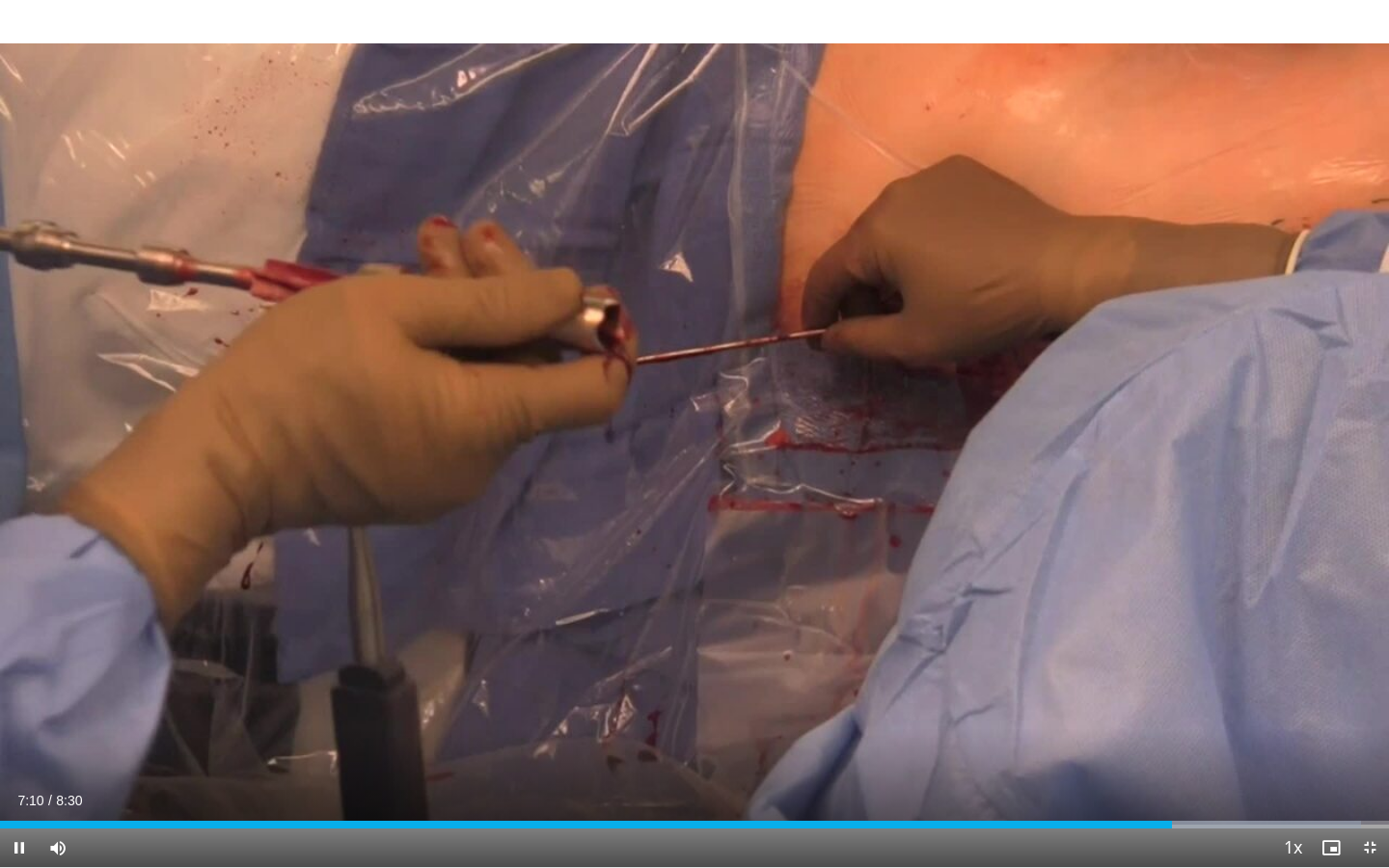 click on "**********" at bounding box center [694, 434] 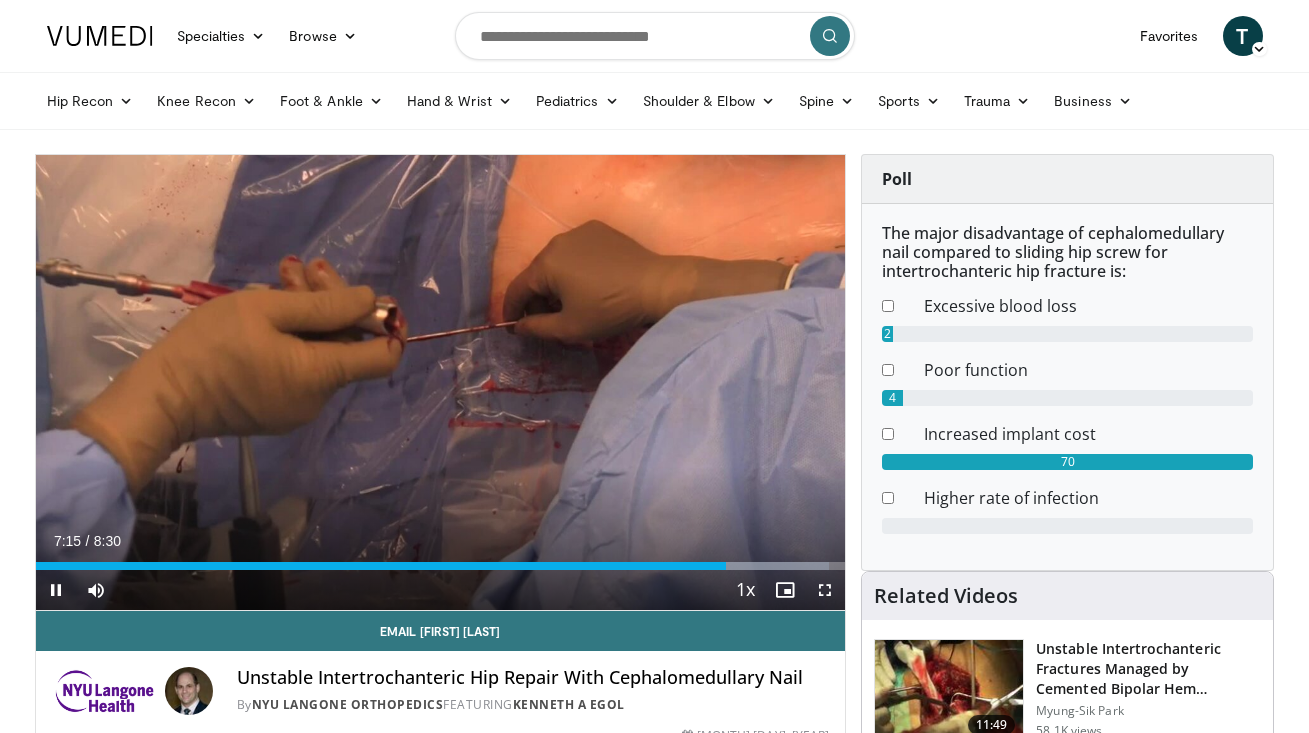 click at bounding box center (56, 590) 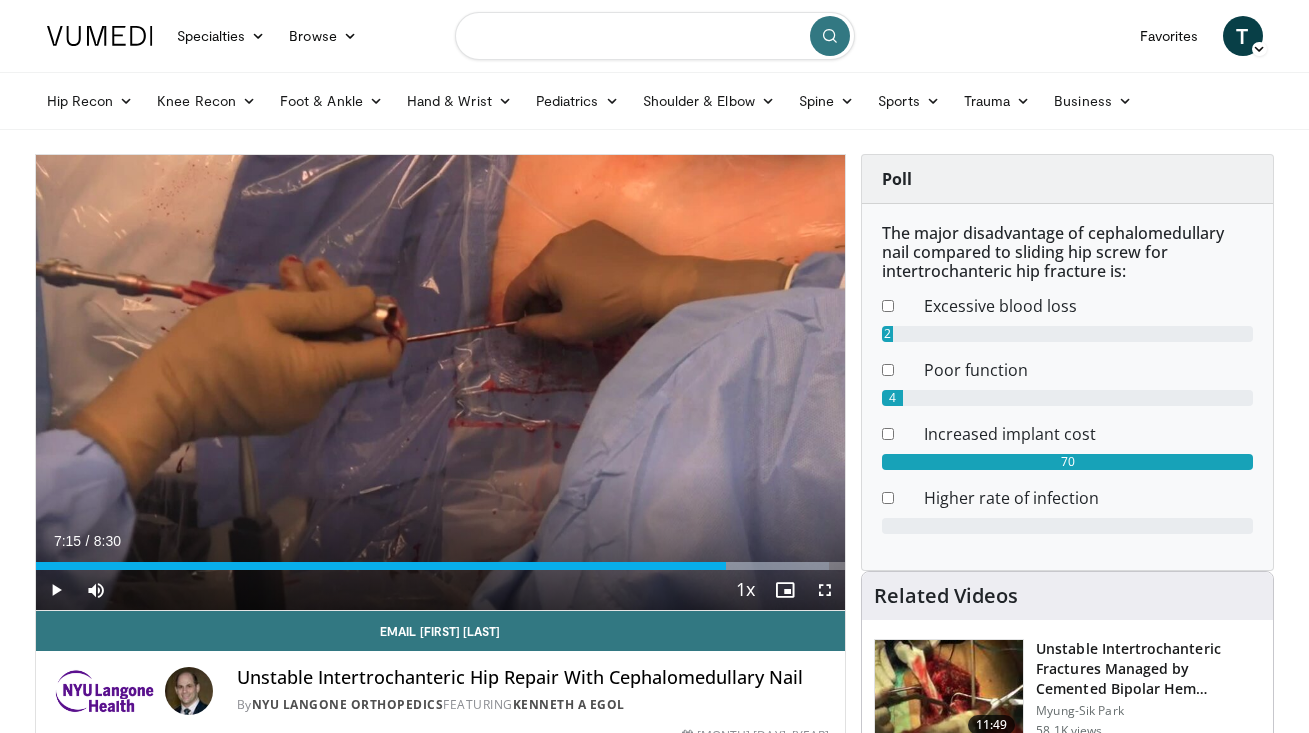 click at bounding box center [655, 36] 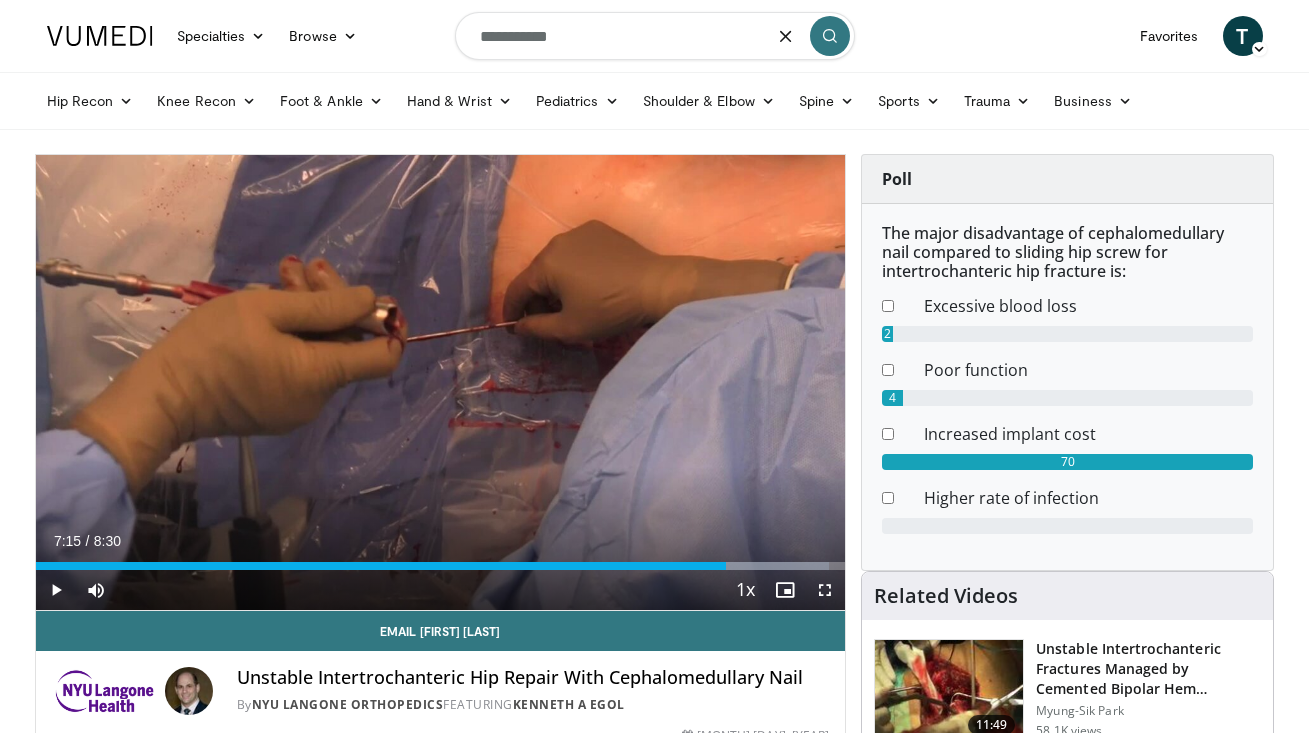 type on "**********" 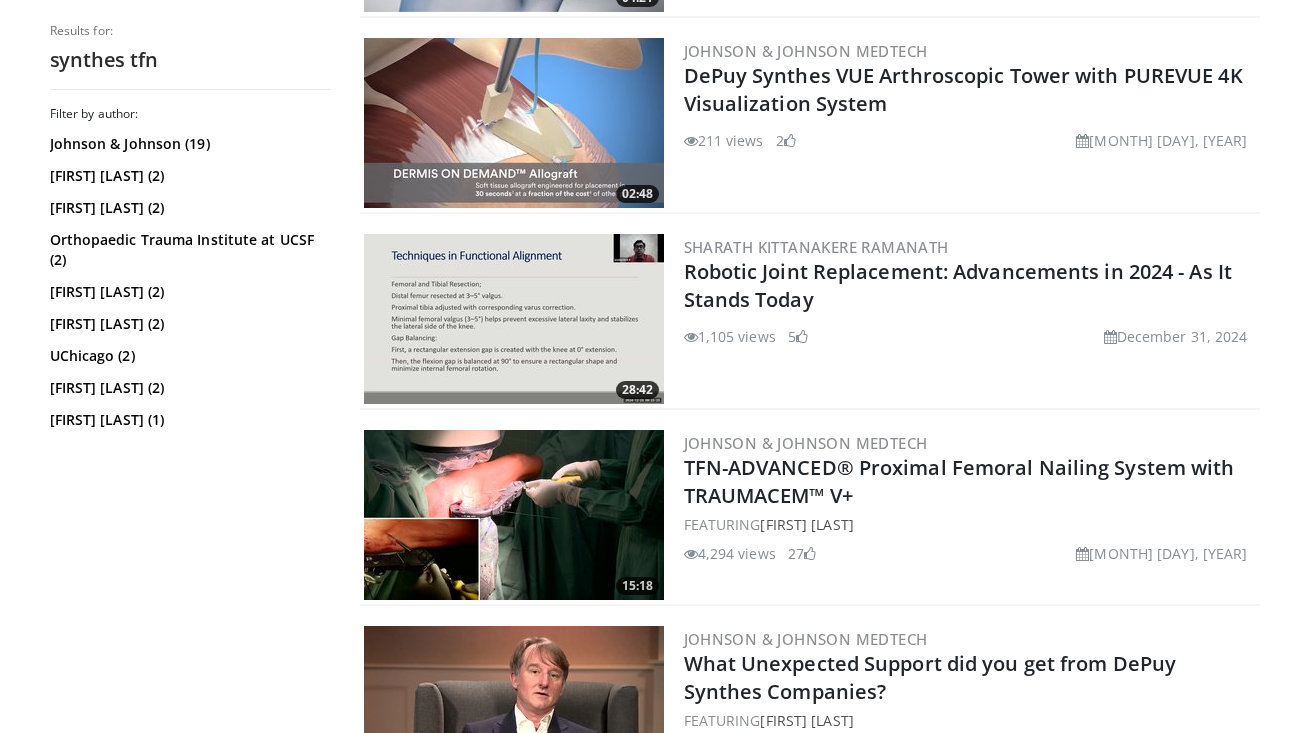 scroll, scrollTop: 1201, scrollLeft: 0, axis: vertical 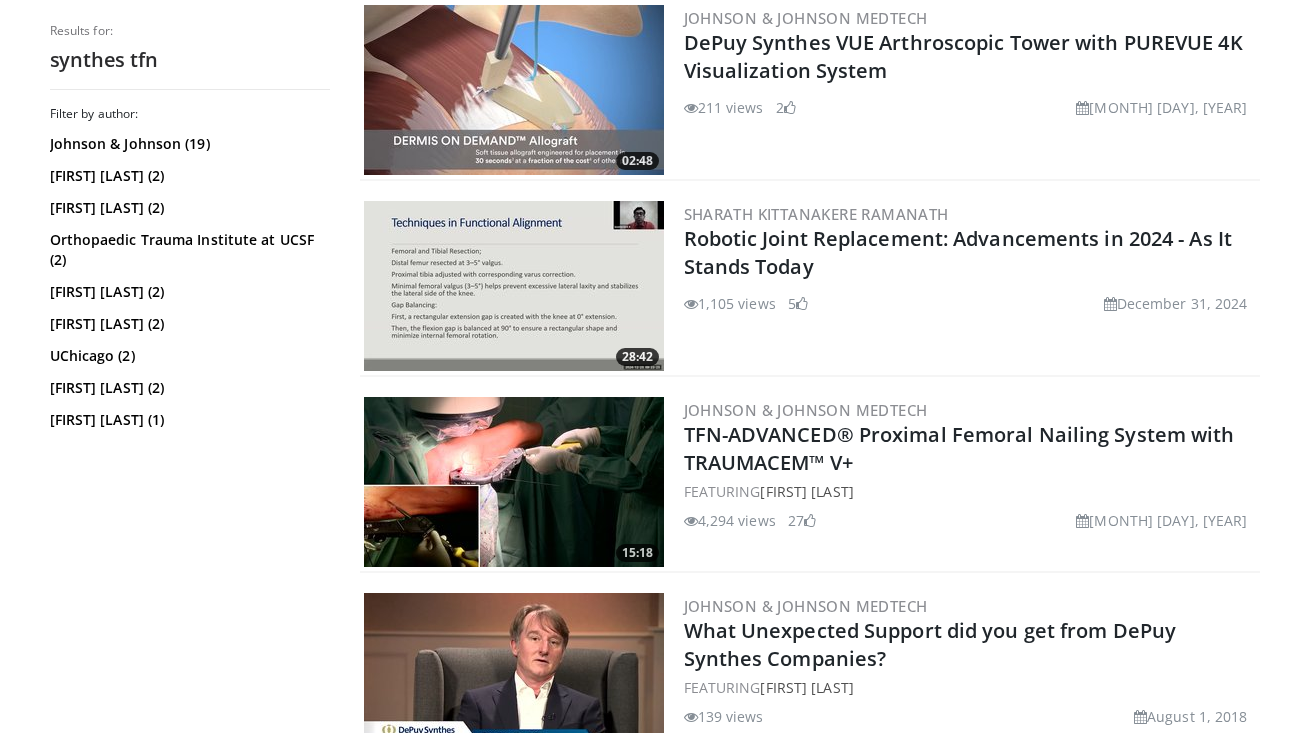 click at bounding box center (514, 482) 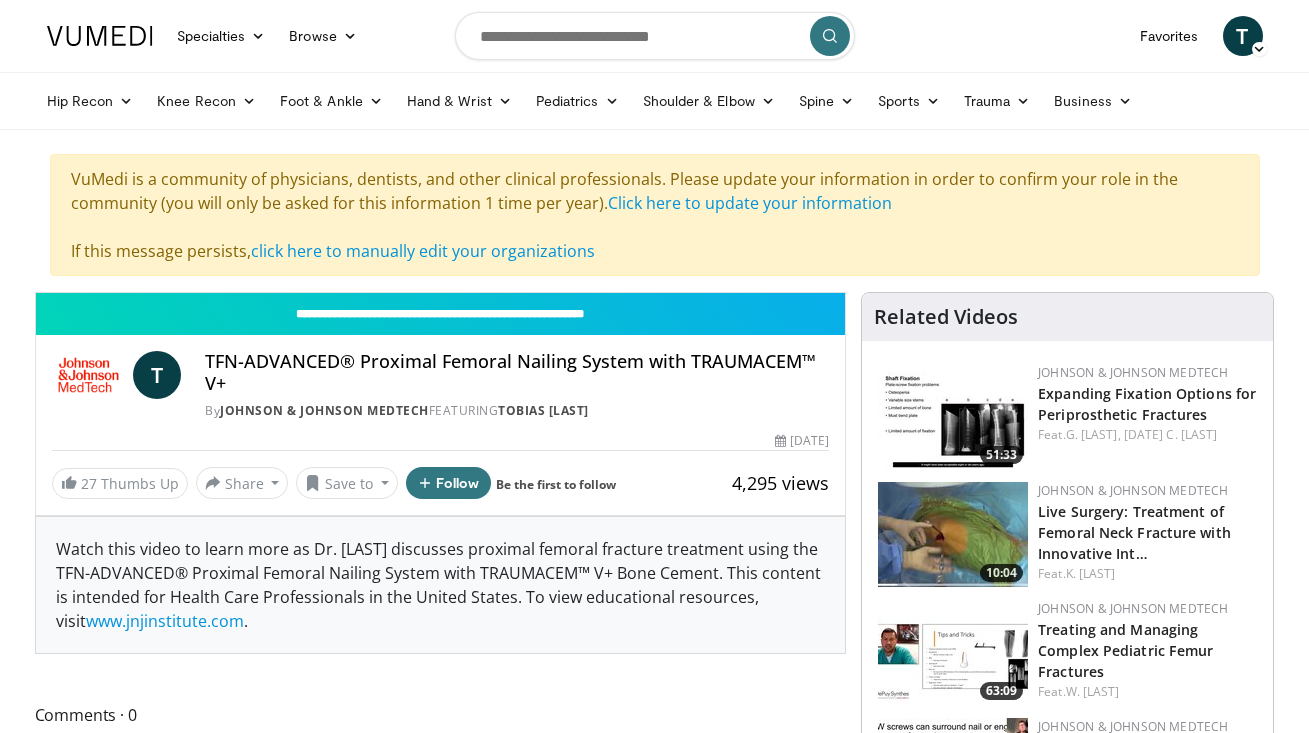 scroll, scrollTop: 0, scrollLeft: 0, axis: both 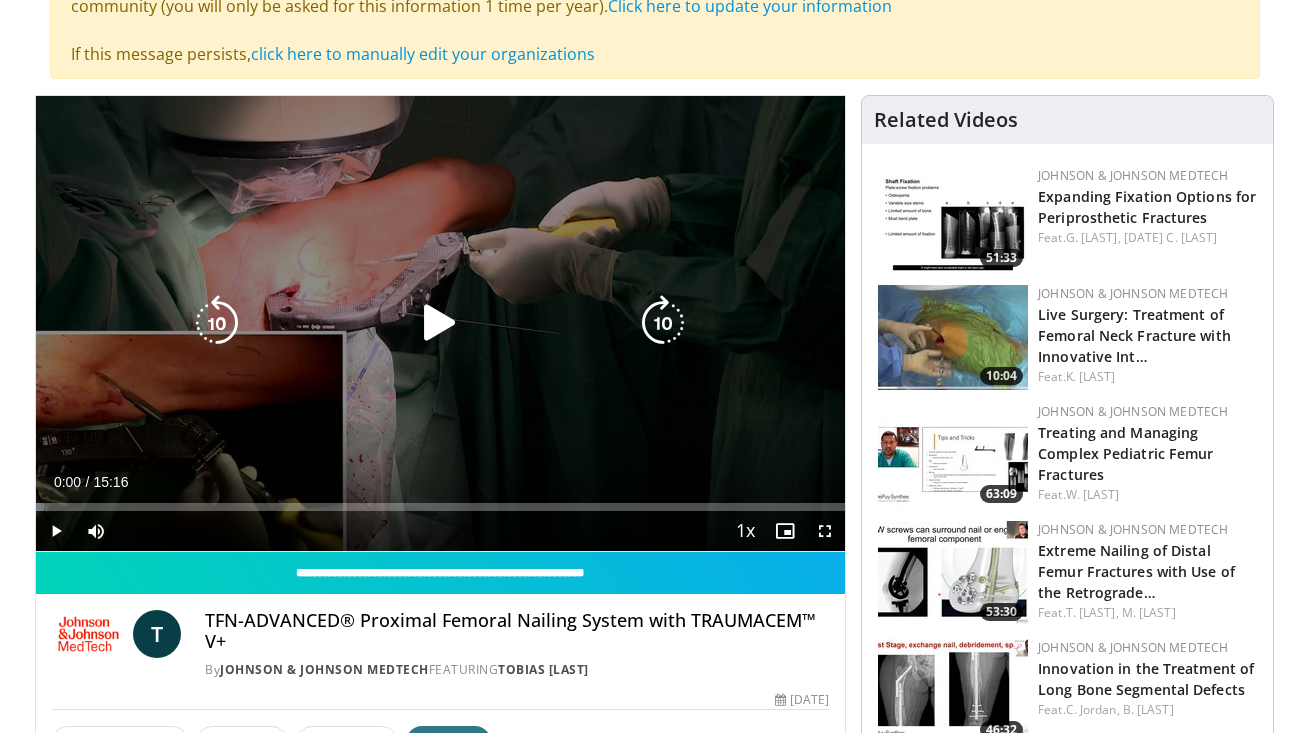 click at bounding box center (440, 323) 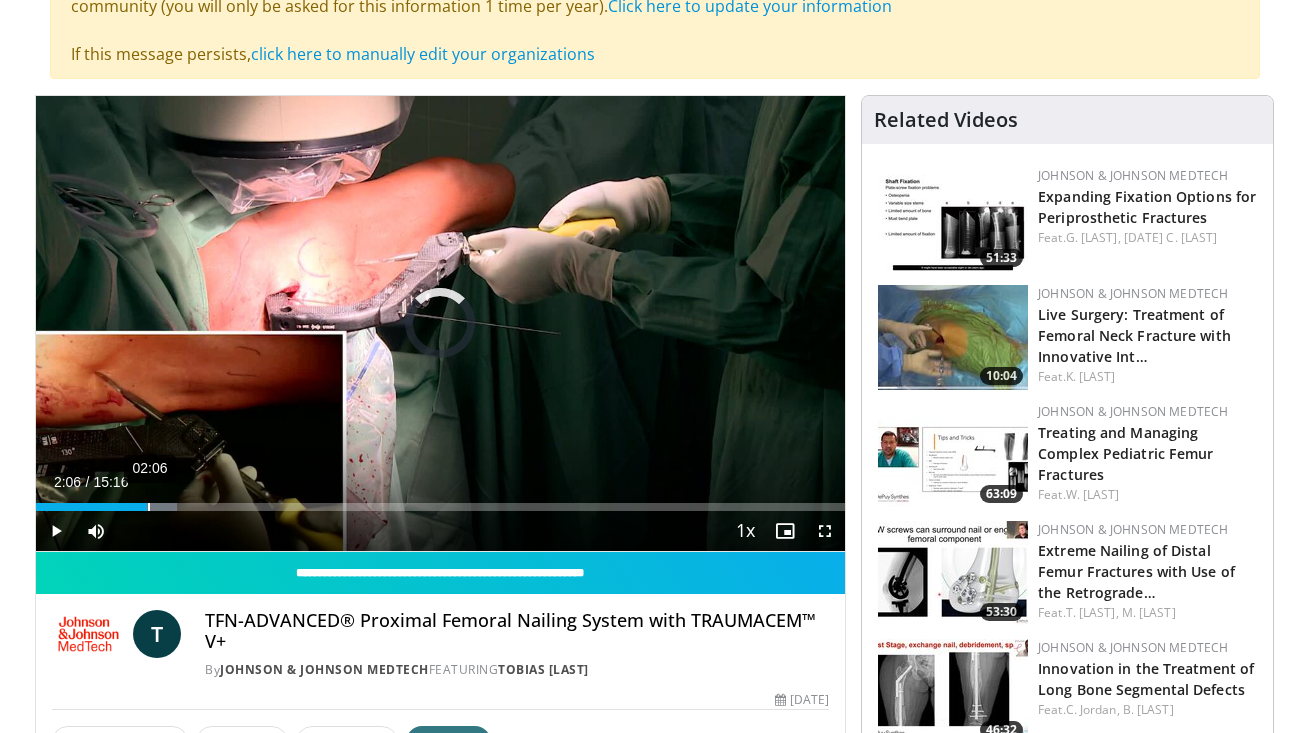 click on "02:06" at bounding box center [149, 507] 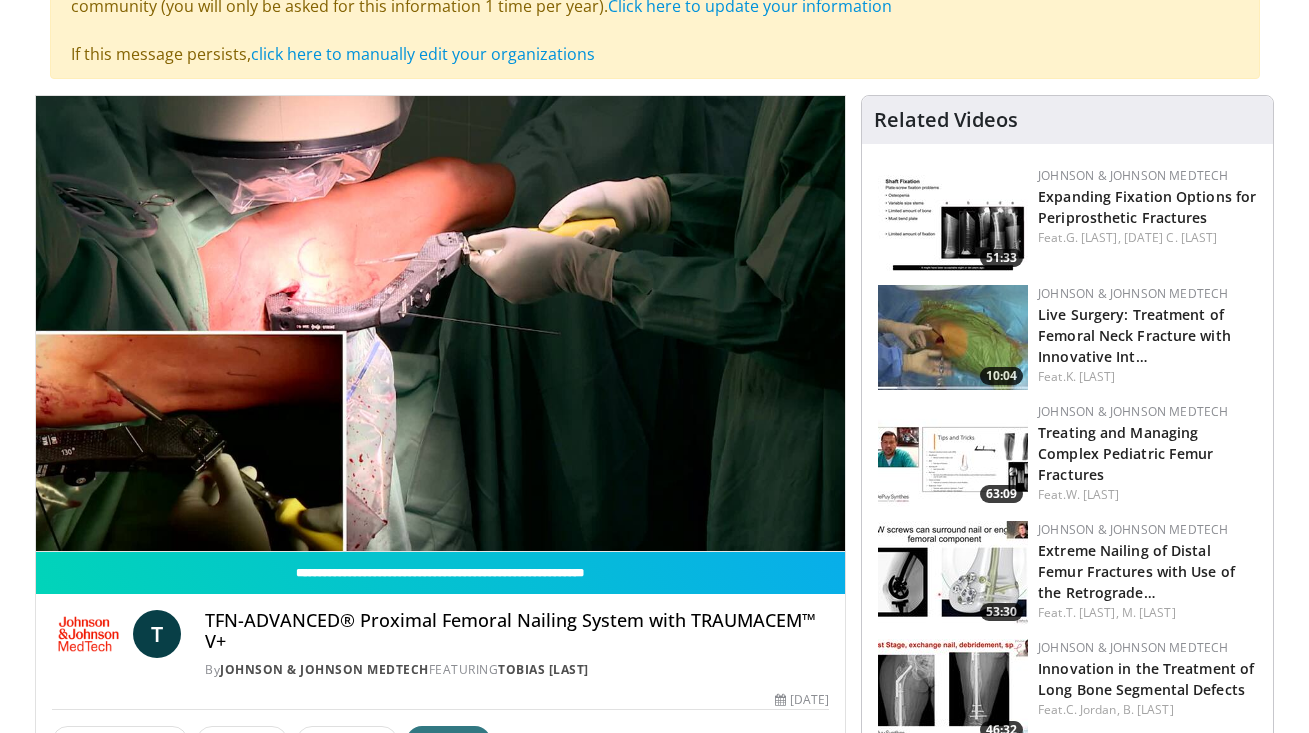 click on "**********" at bounding box center [441, 324] 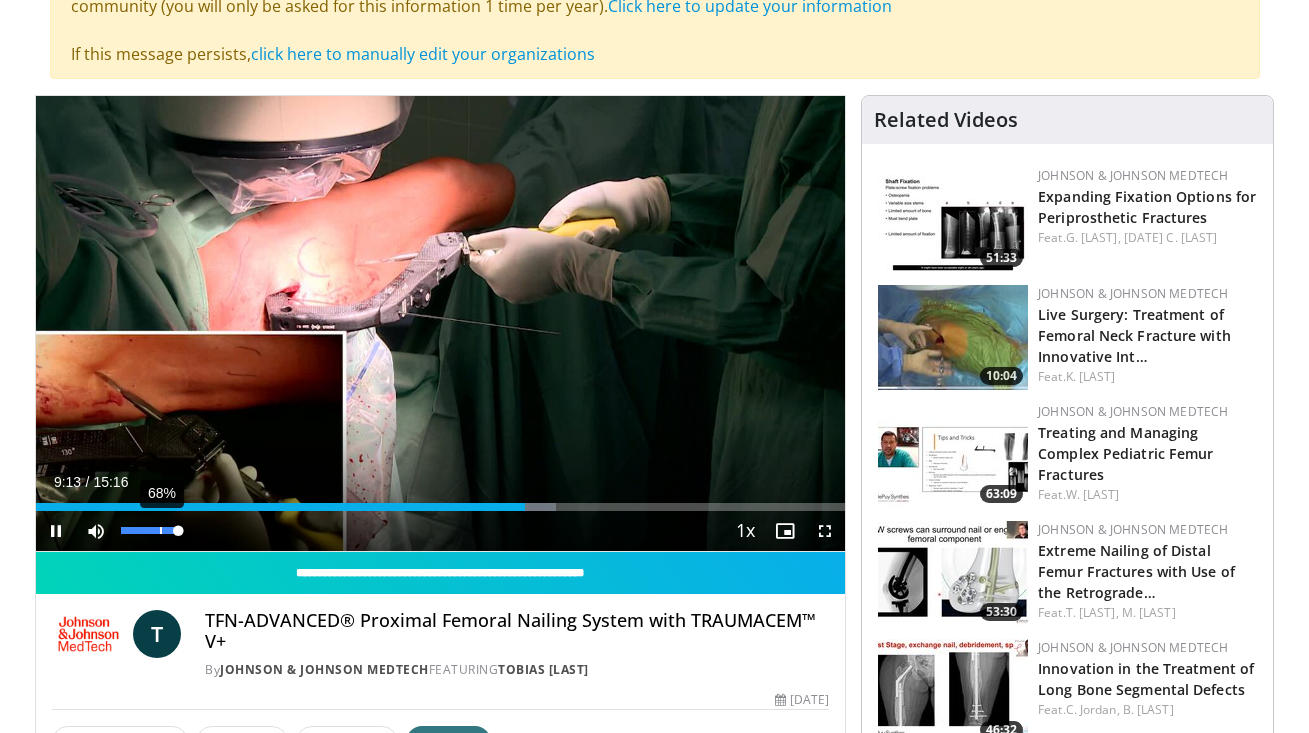 click on "68%" at bounding box center [150, 531] 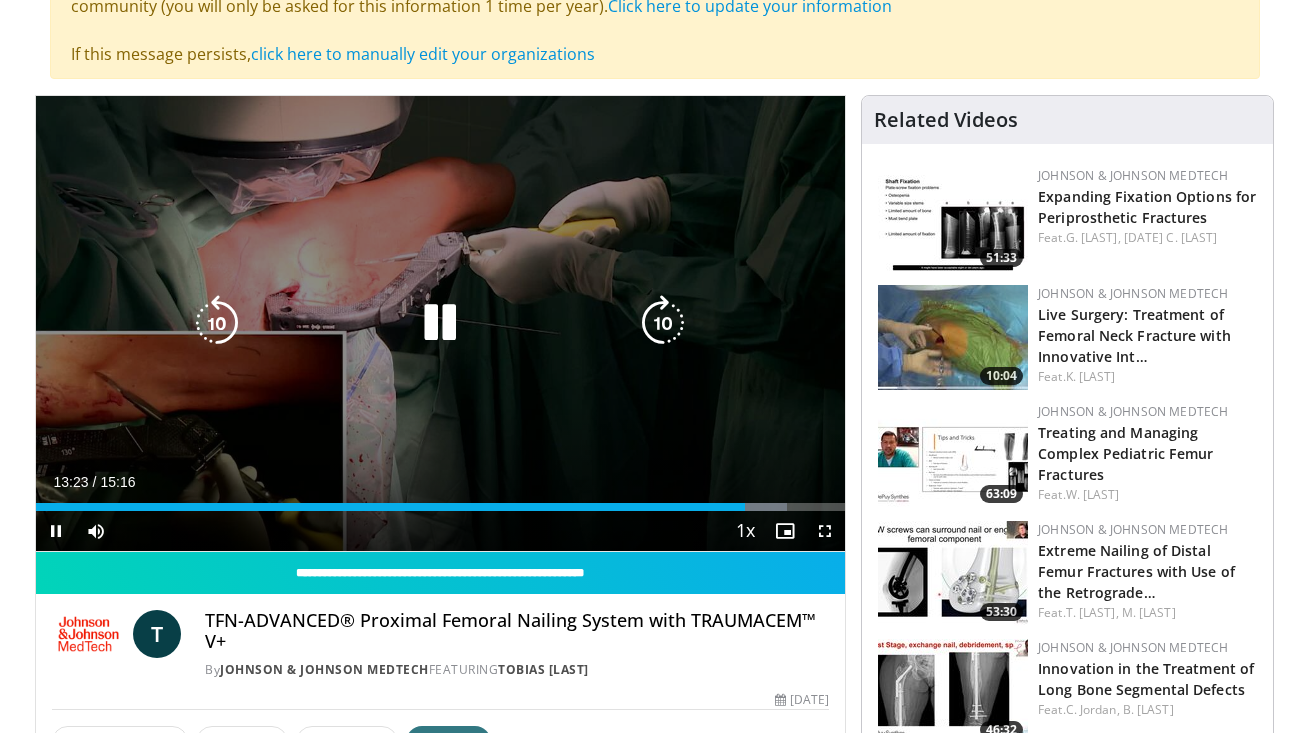 click at bounding box center [440, 323] 